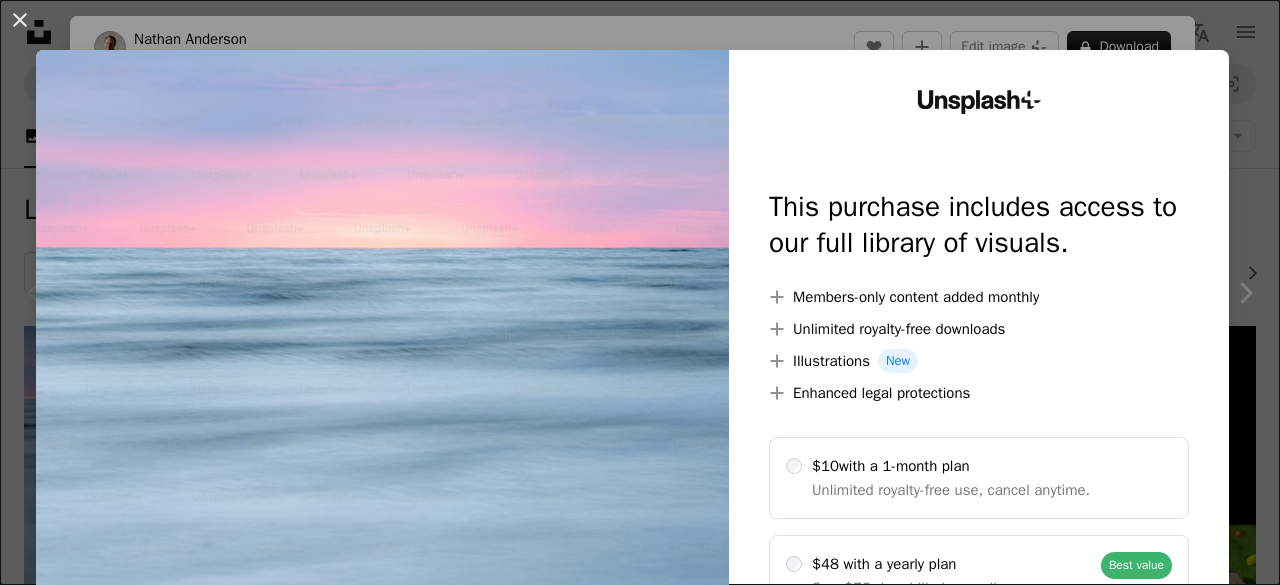 scroll, scrollTop: 0, scrollLeft: 0, axis: both 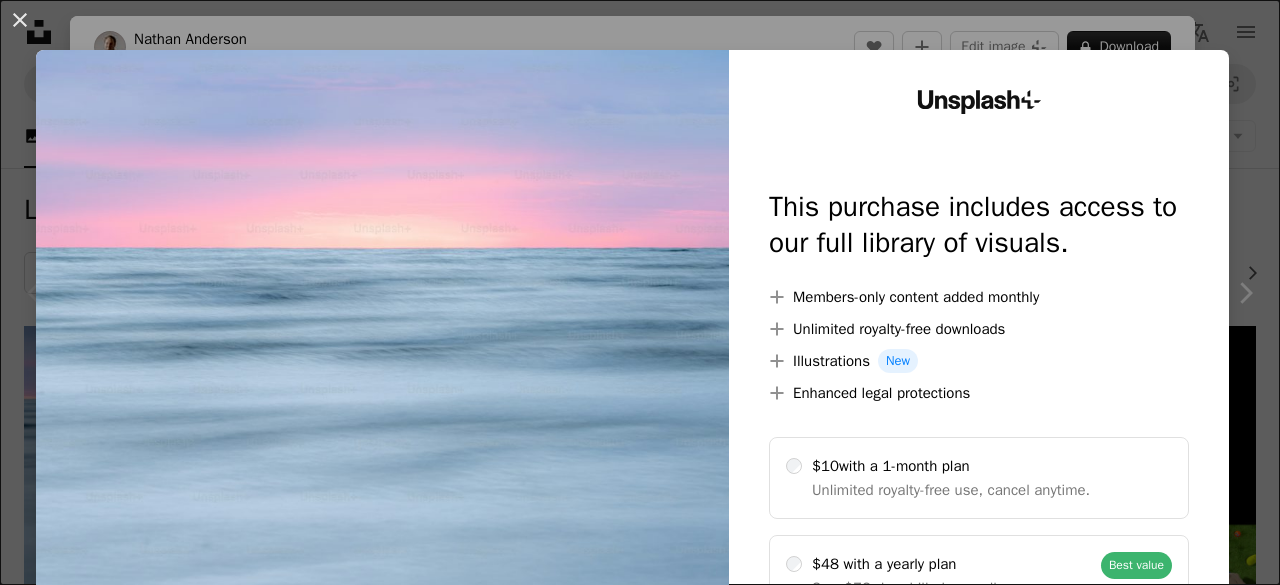 click on "An X shape Unsplash+ This purchase includes access to our full library of visuals. A plus sign Members-only content added monthly A plus sign Unlimited royalty-free downloads A plus sign Illustrations  New A plus sign Enhanced legal protections $10  with a 1-month plan Unlimited royalty-free use, cancel anytime. $48   with a yearly plan Save  $72  when billed annually. Best value Continue with purchase Taxes where applicable. Renews automatically. Cancel anytime." at bounding box center (640, 292) 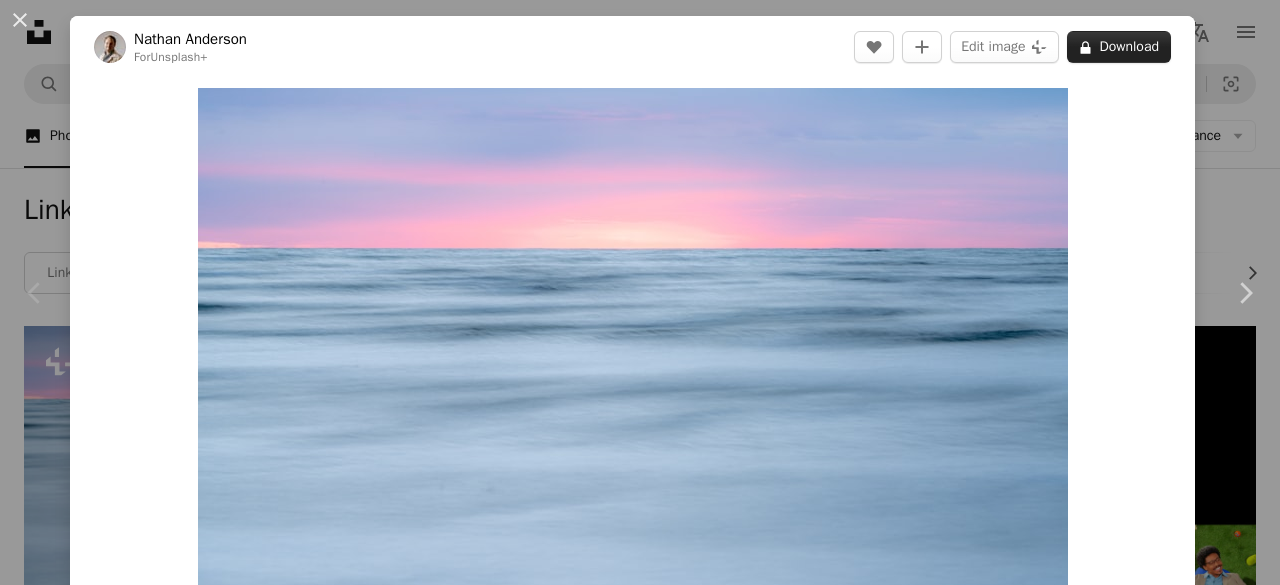 click on "A lock   Download" at bounding box center (1119, 47) 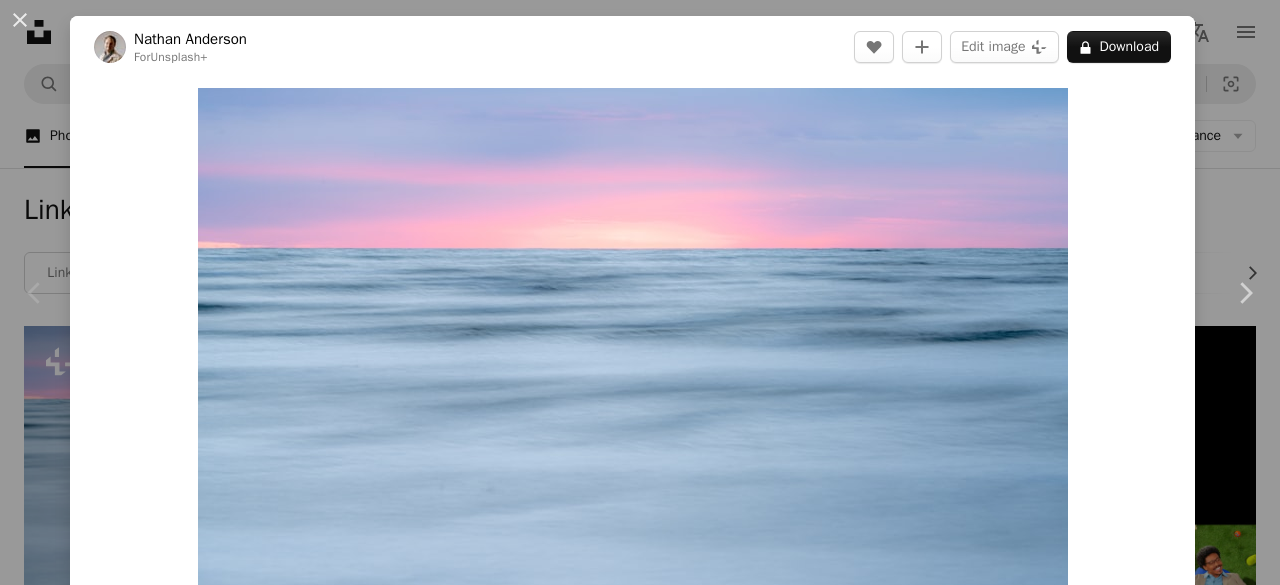 click at bounding box center [382, 3975] 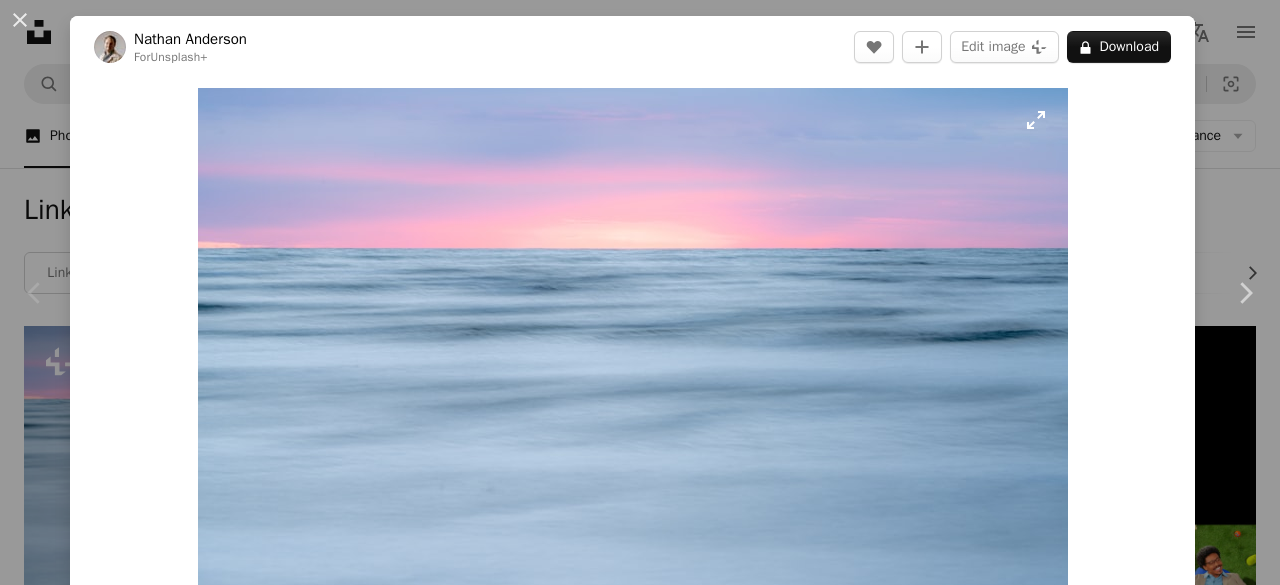 click at bounding box center [633, 378] 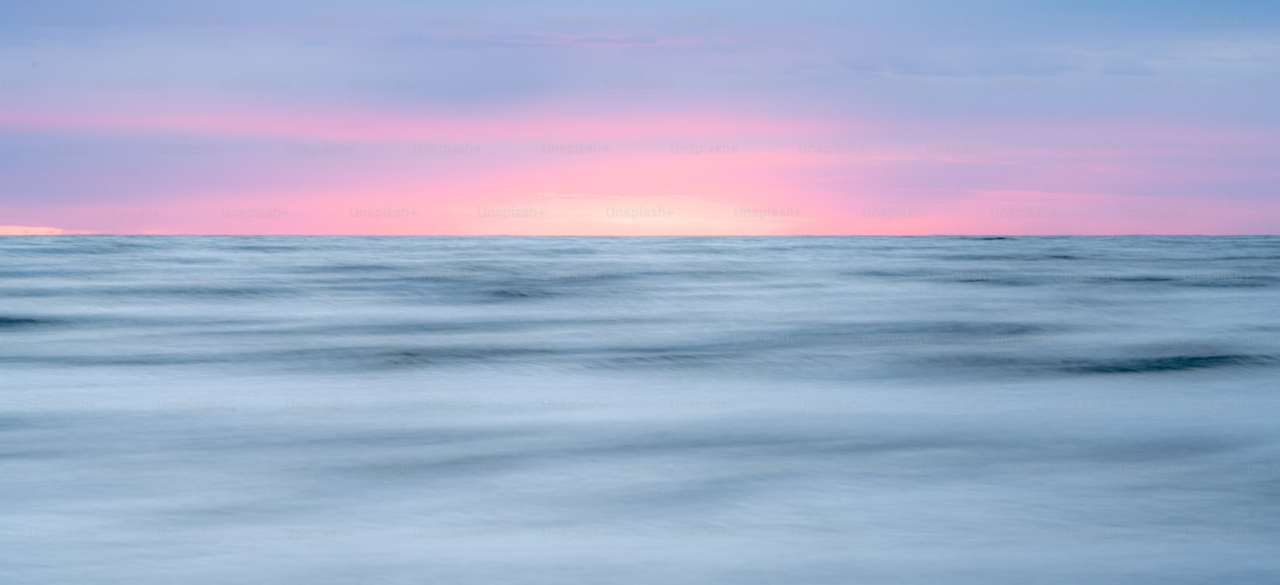 scroll, scrollTop: 125, scrollLeft: 0, axis: vertical 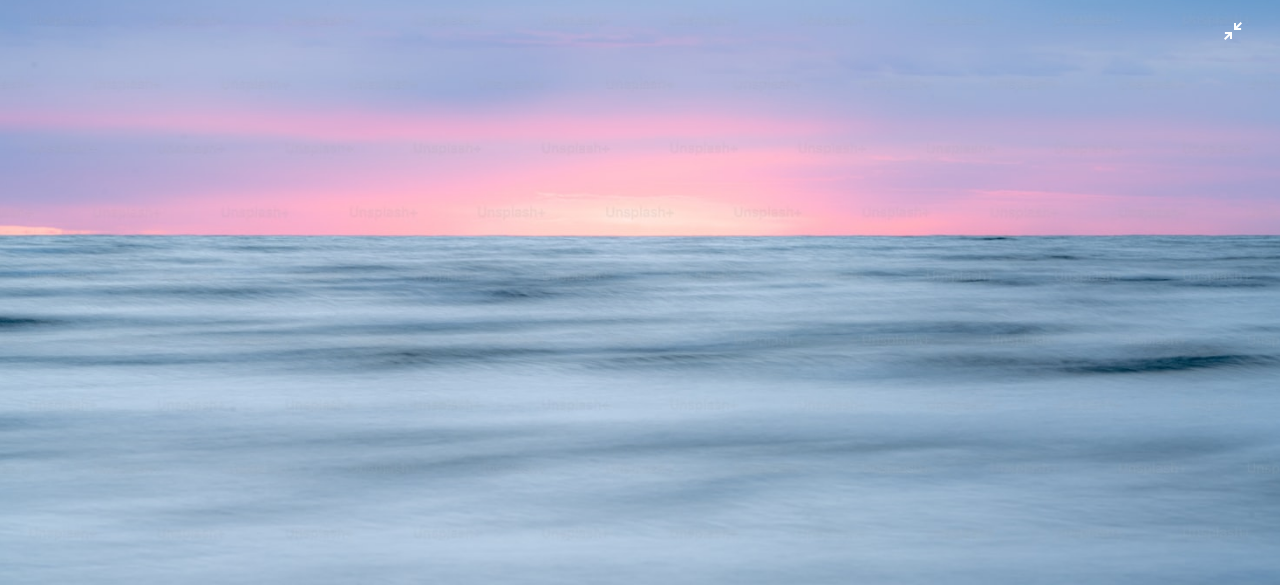 click at bounding box center [640, 426] 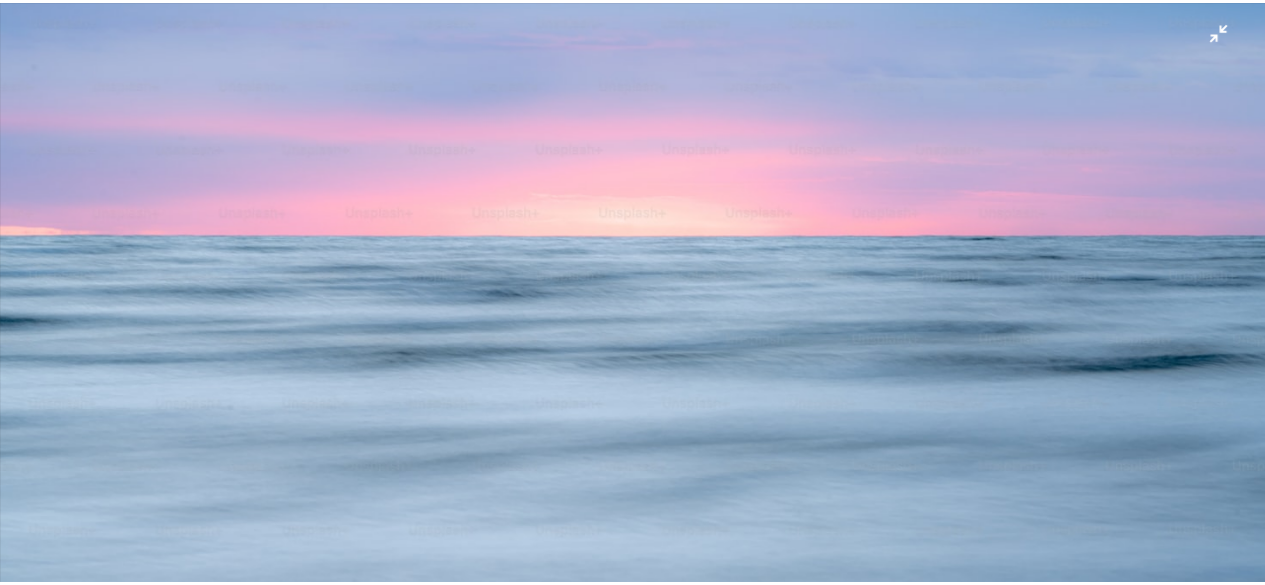 scroll, scrollTop: 83, scrollLeft: 0, axis: vertical 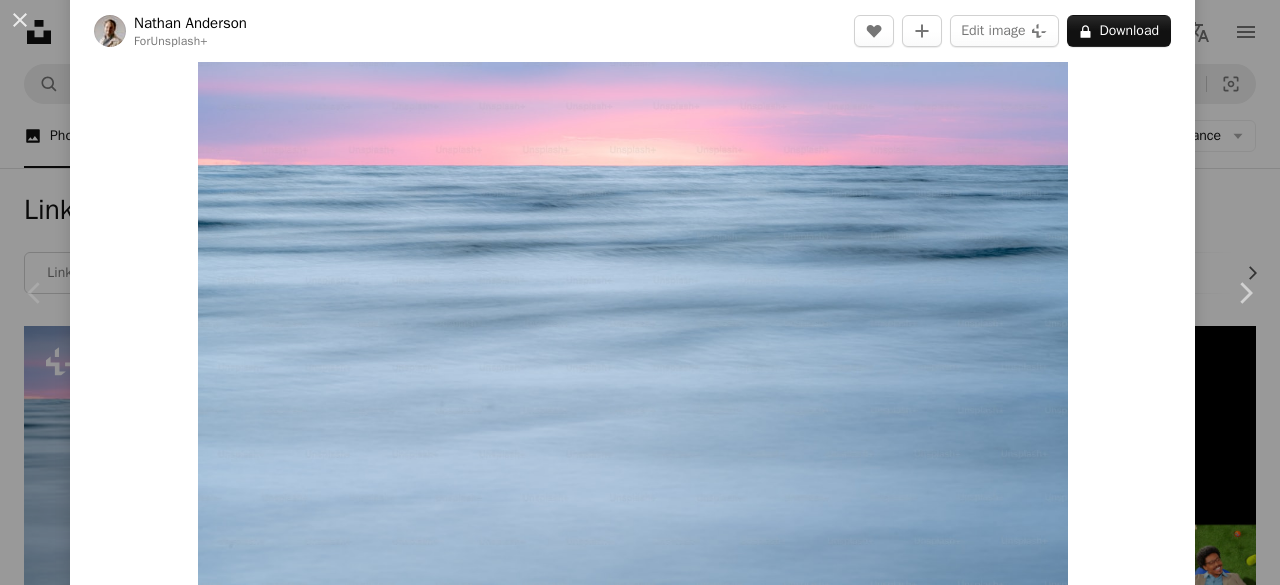 click on "Zoom in" at bounding box center [632, 295] 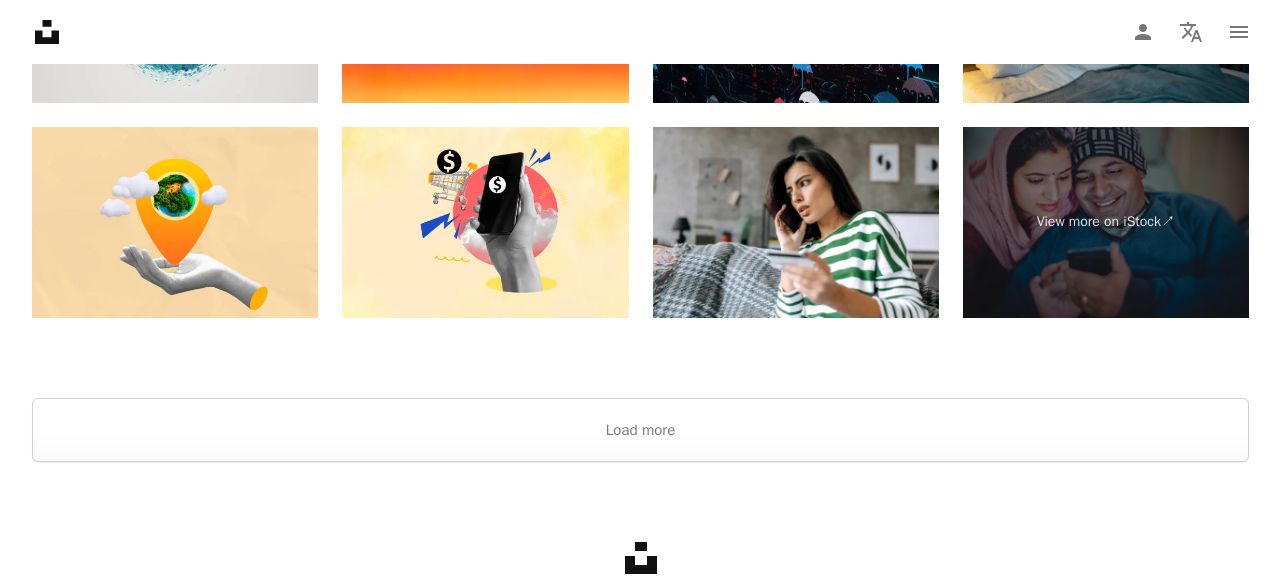 scroll, scrollTop: 2841, scrollLeft: 0, axis: vertical 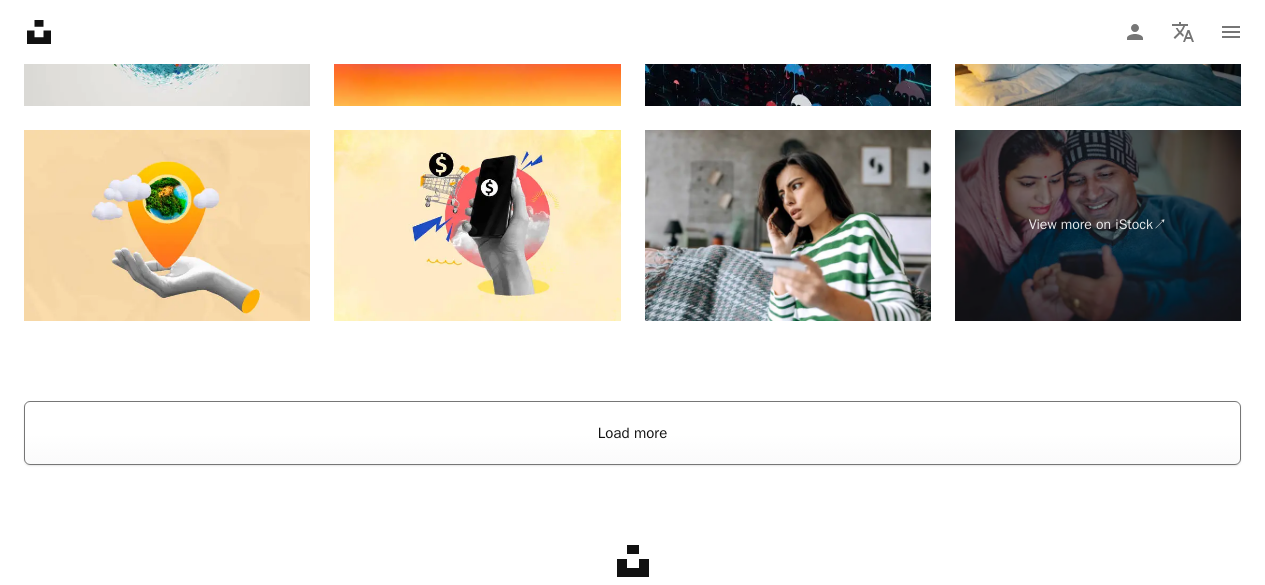 click on "Load more" at bounding box center [632, 433] 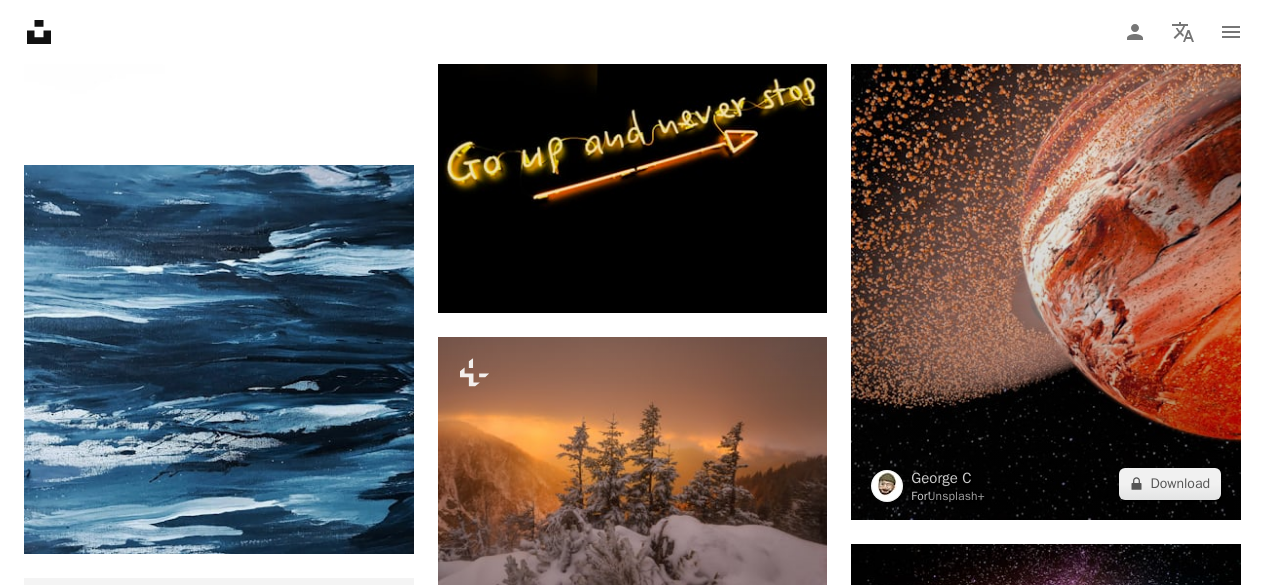 click at bounding box center [1046, 173] 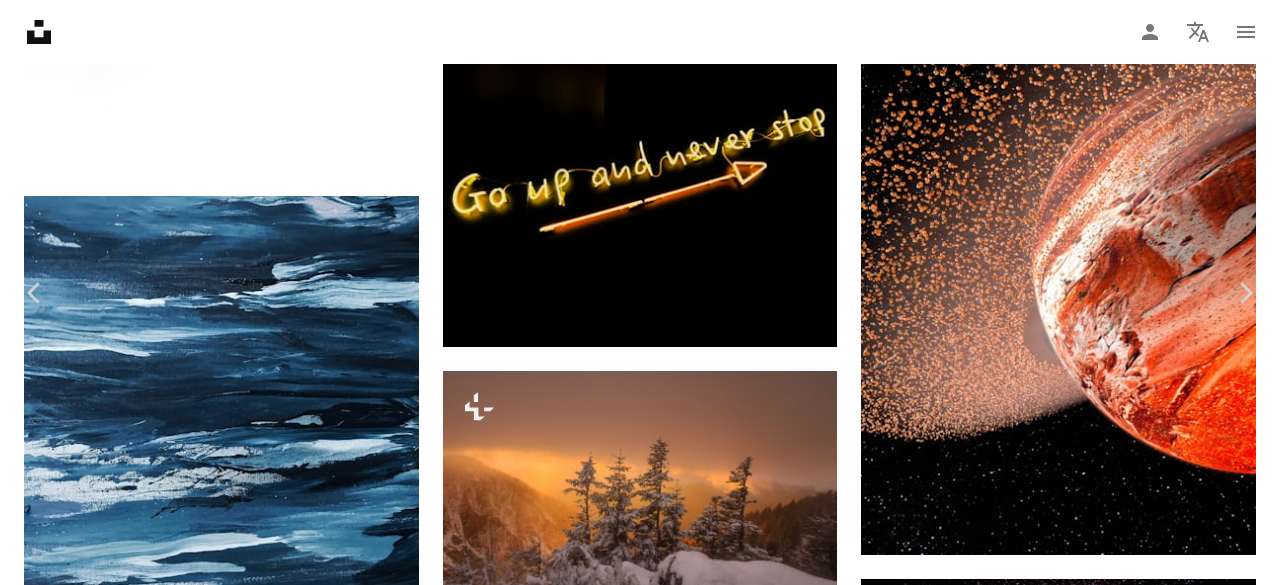 click at bounding box center [632, 5115] 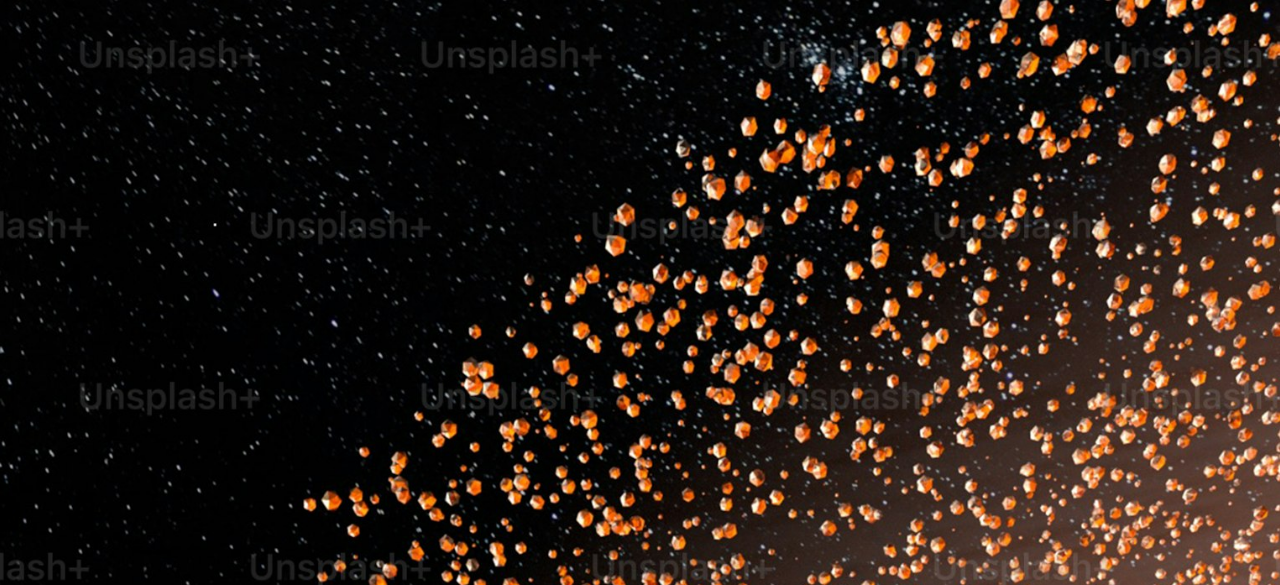scroll, scrollTop: 820, scrollLeft: 0, axis: vertical 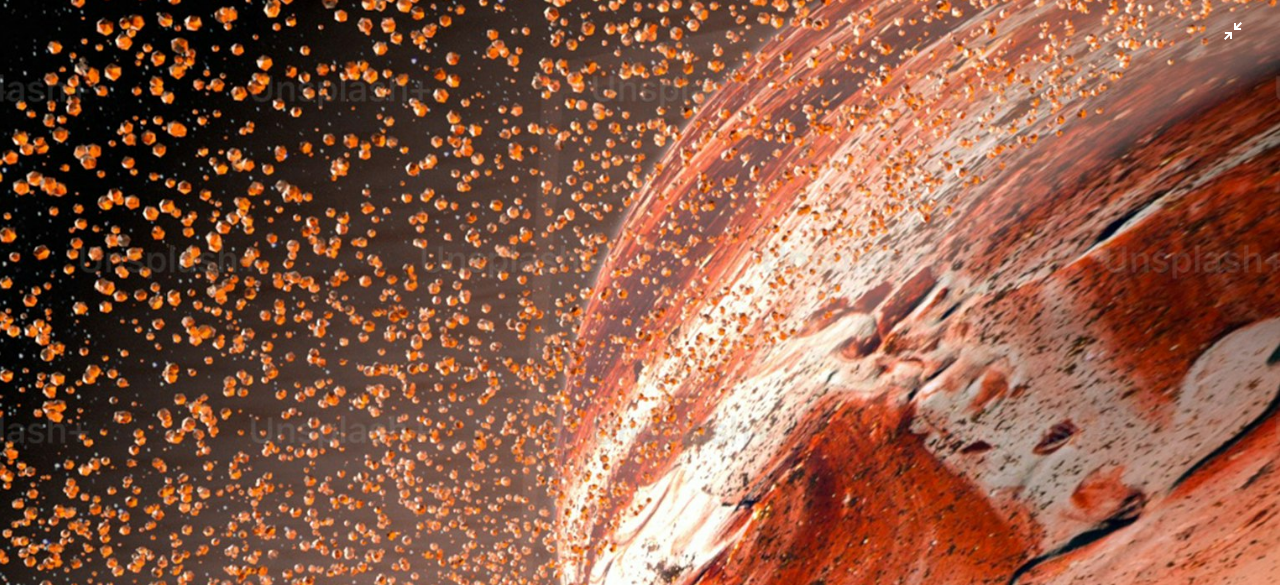 click at bounding box center [640, 318] 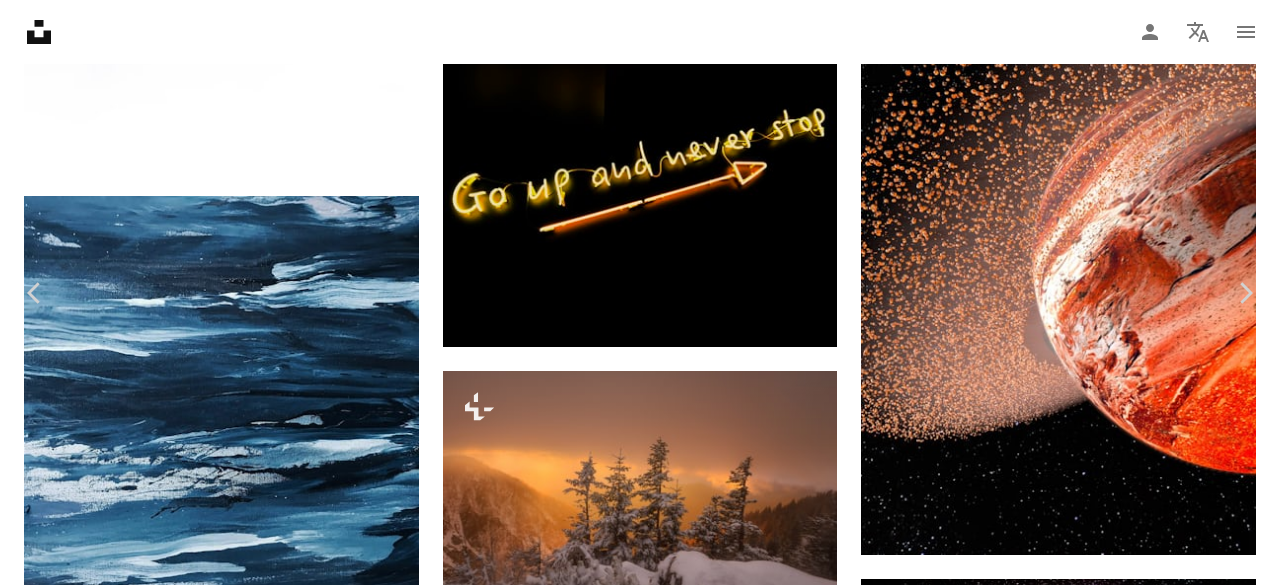 scroll, scrollTop: 84, scrollLeft: 0, axis: vertical 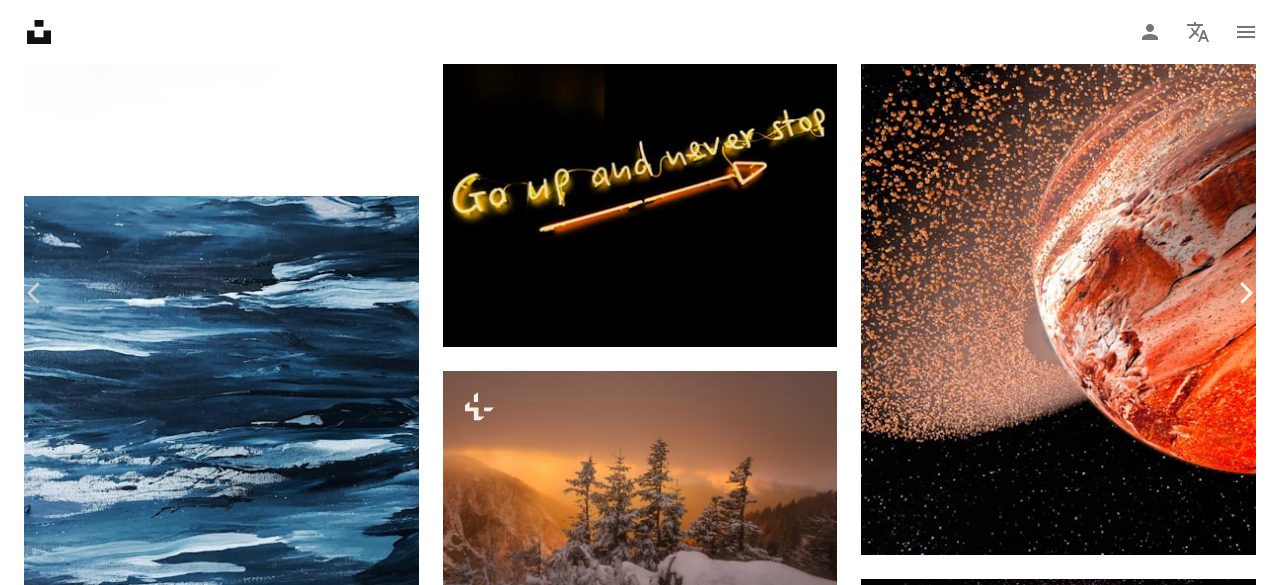 click on "Chevron right" 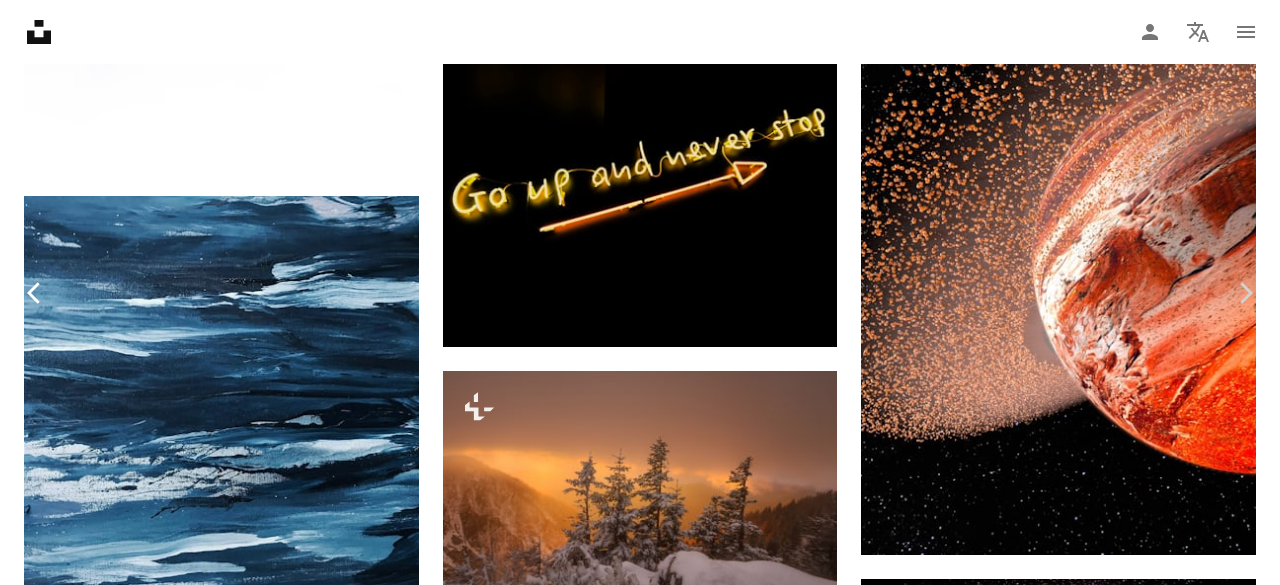 click 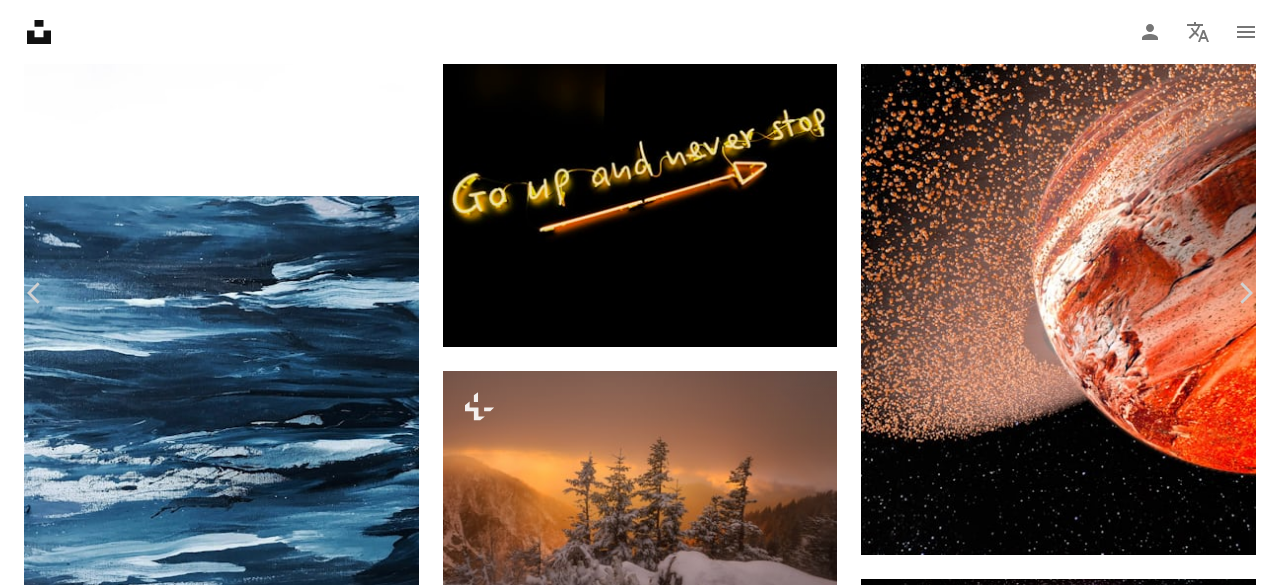 click on "Zoom in" at bounding box center [632, 5115] 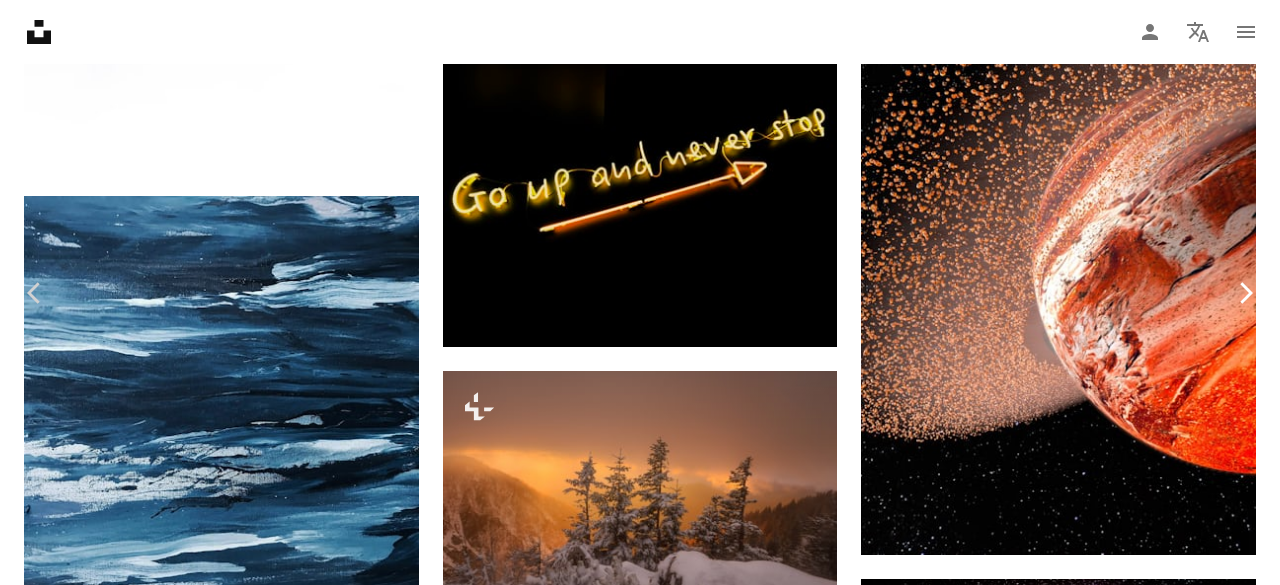 click 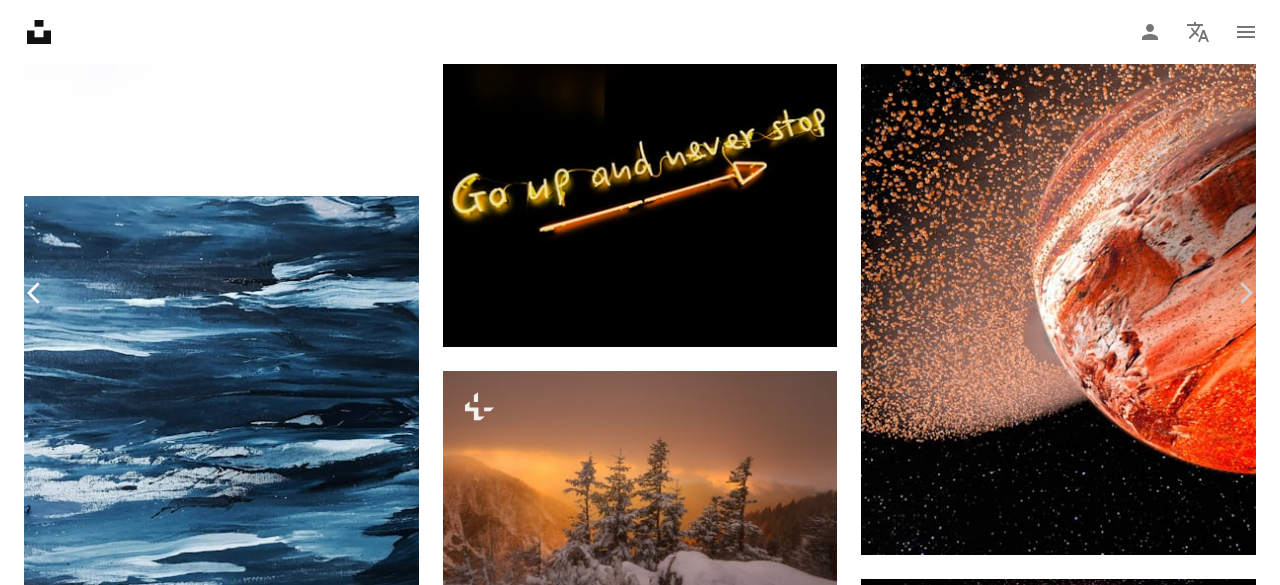 click on "Chevron left" 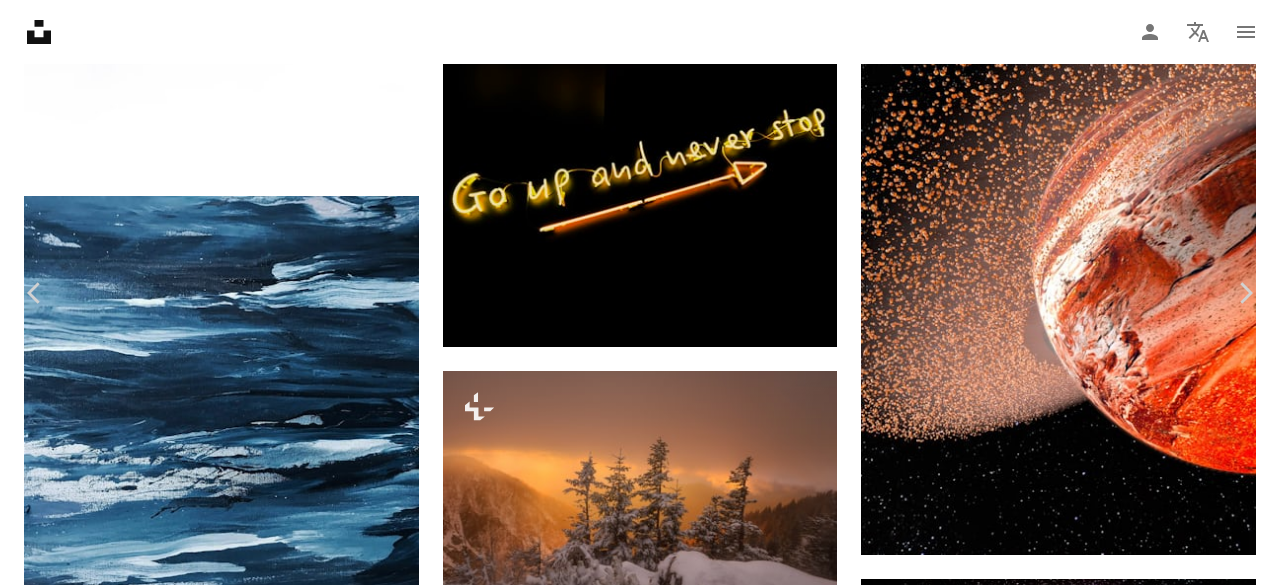 click on "Zoom in" at bounding box center (632, 5115) 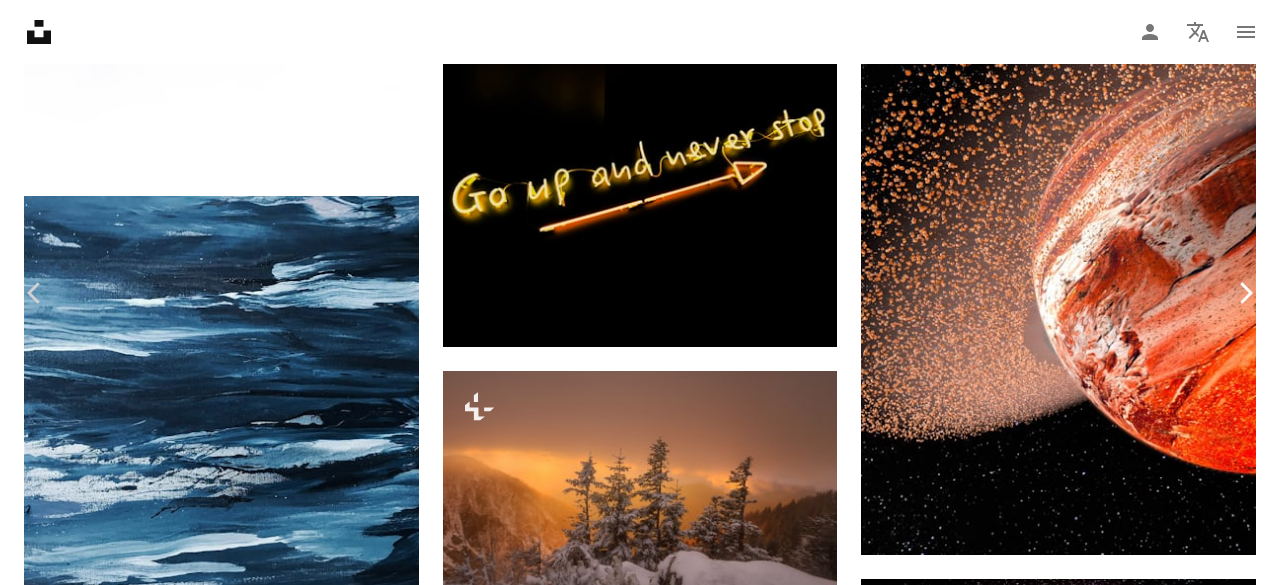 click on "Chevron right" 